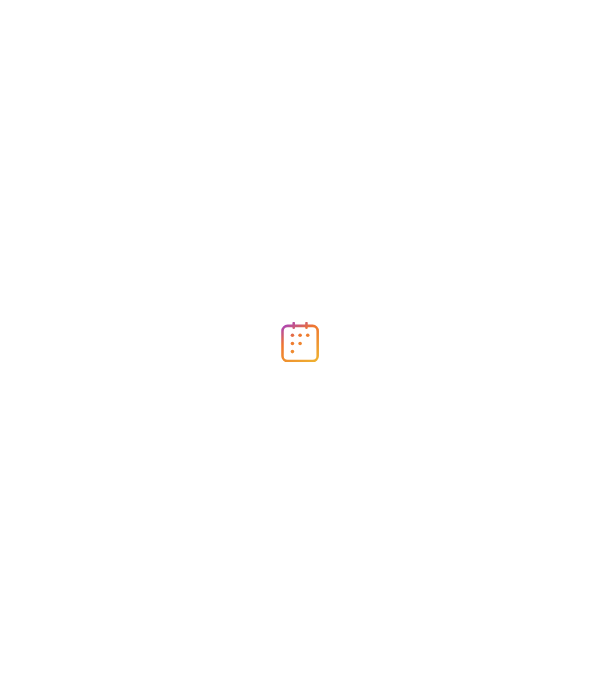 scroll, scrollTop: 0, scrollLeft: 0, axis: both 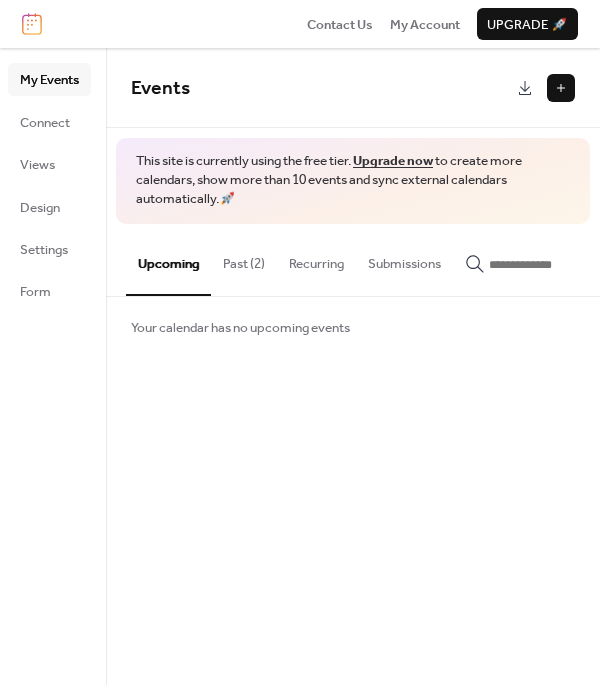 click at bounding box center (561, 88) 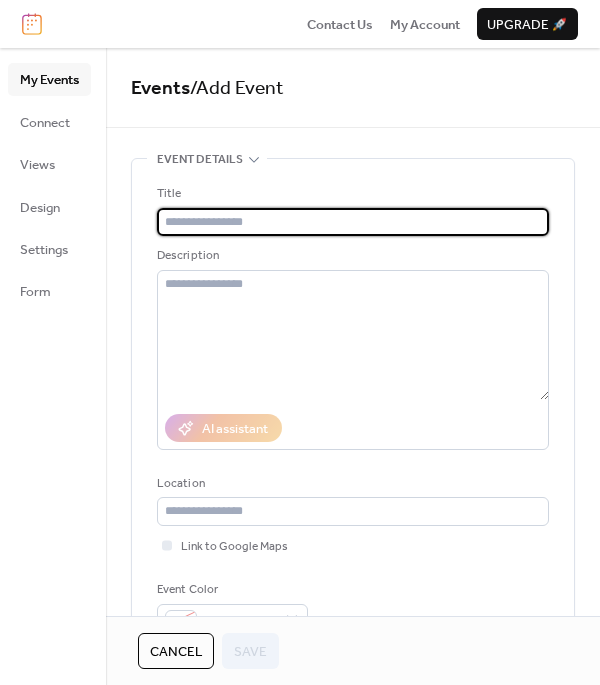click at bounding box center (353, 222) 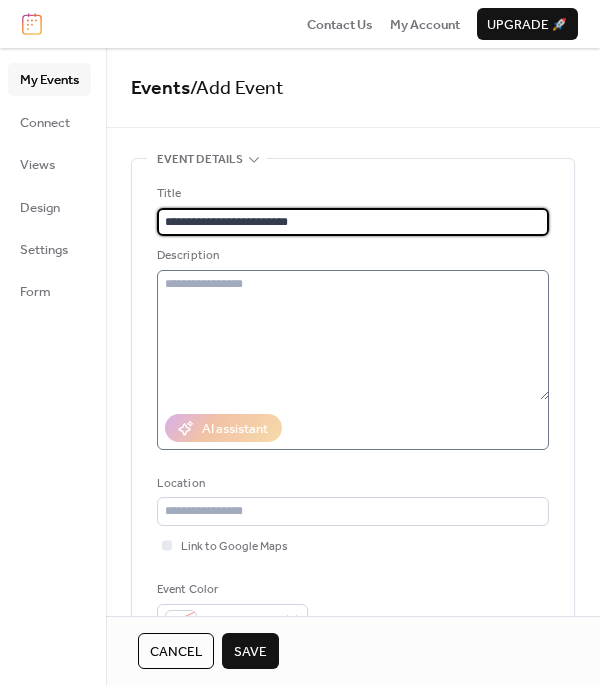 type on "**********" 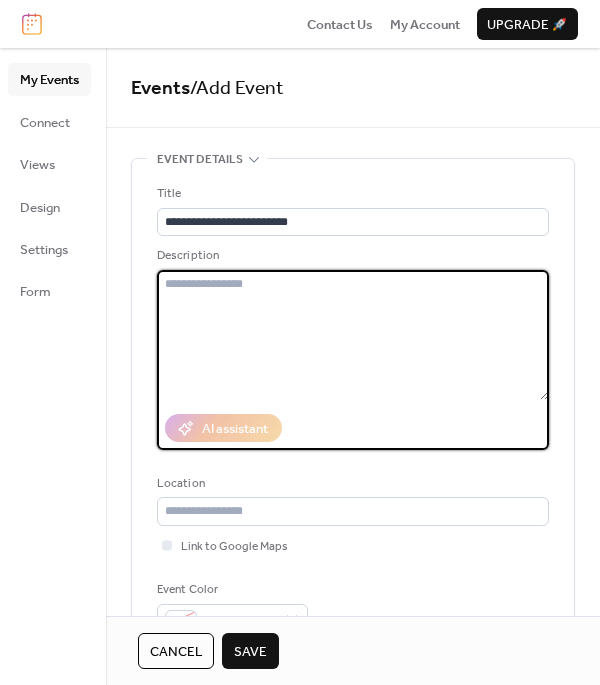 click at bounding box center [353, 335] 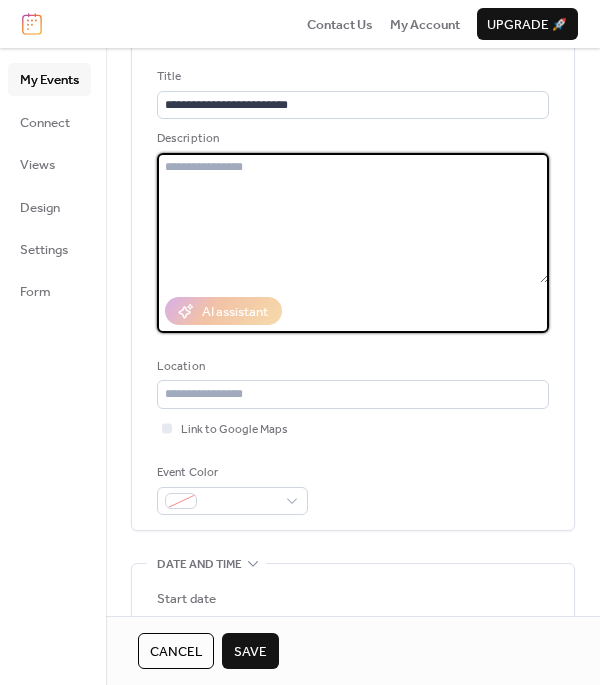 scroll, scrollTop: 265, scrollLeft: 0, axis: vertical 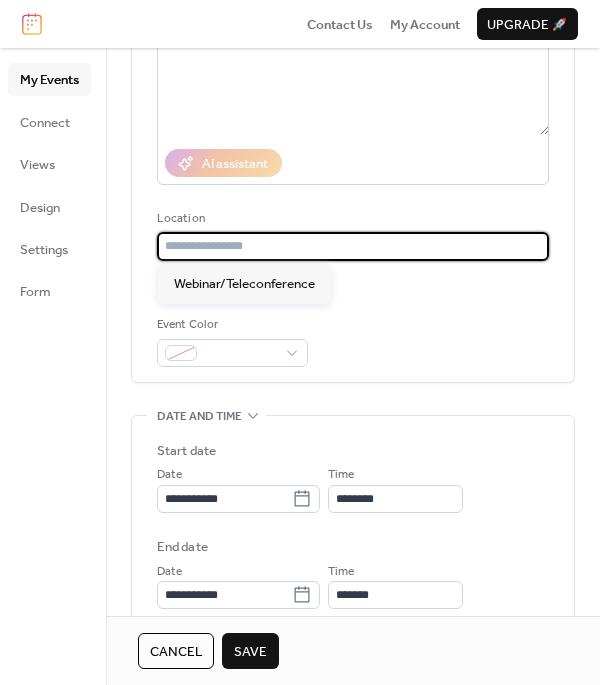 click at bounding box center [353, 246] 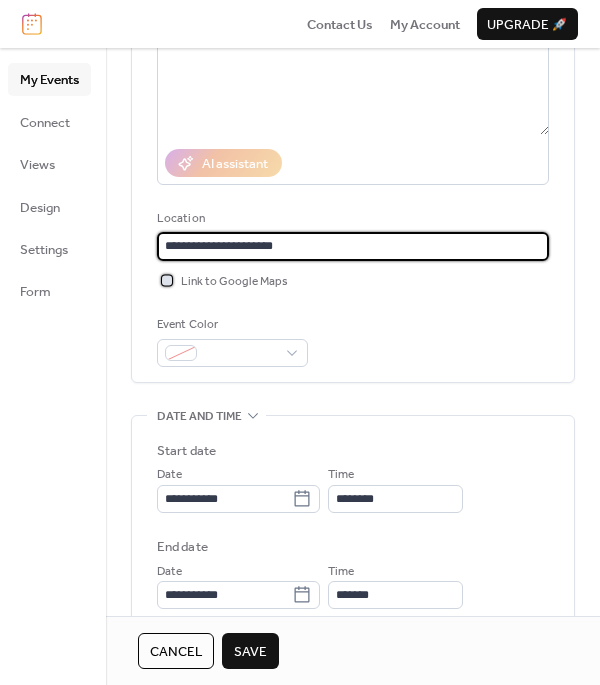 click at bounding box center (167, 280) 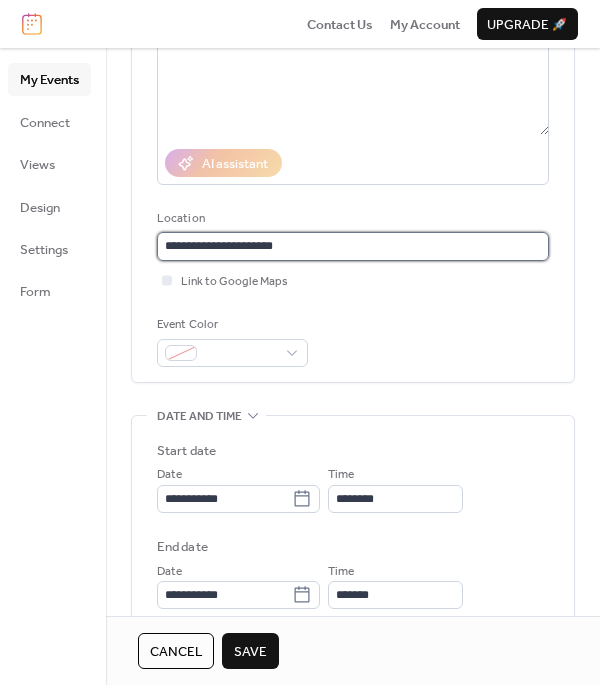 click on "**********" at bounding box center (353, 246) 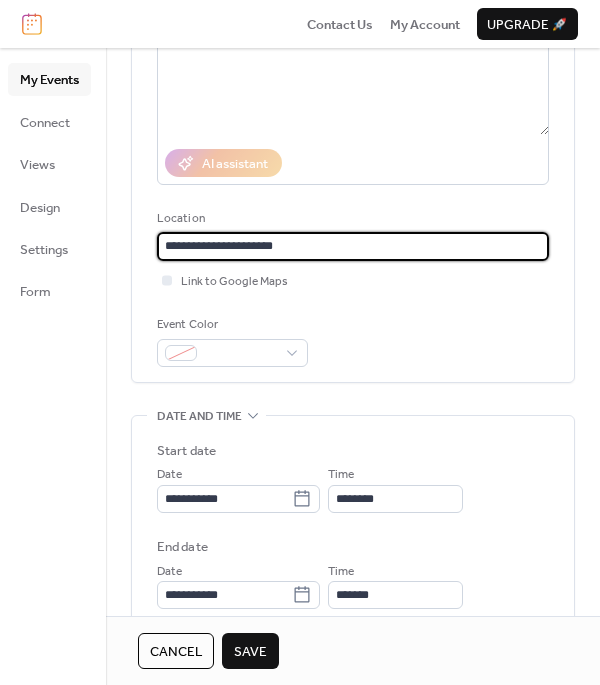 click on "**********" at bounding box center (353, 246) 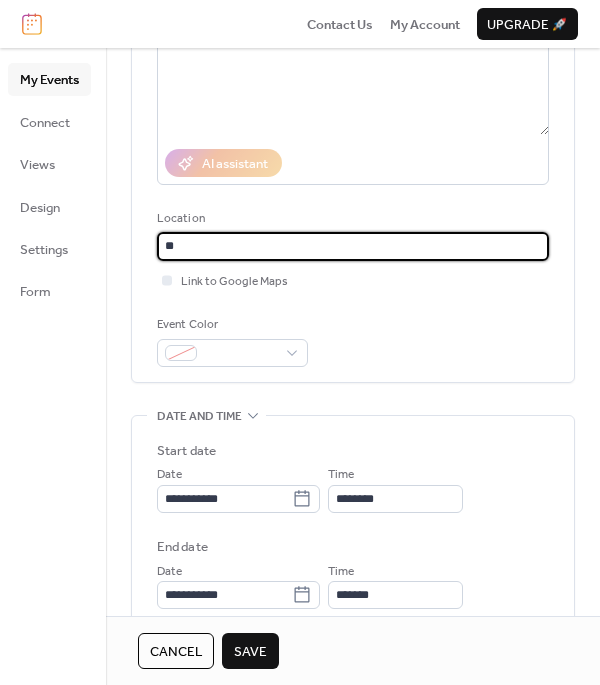 type on "*" 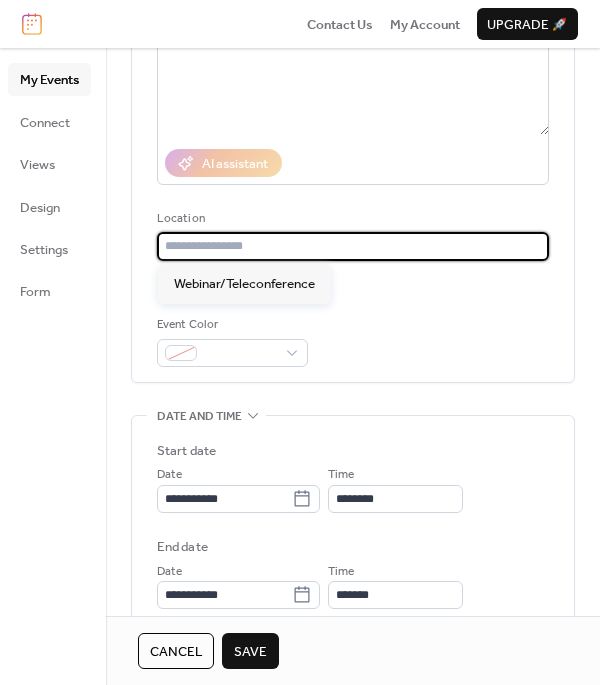 paste on "**********" 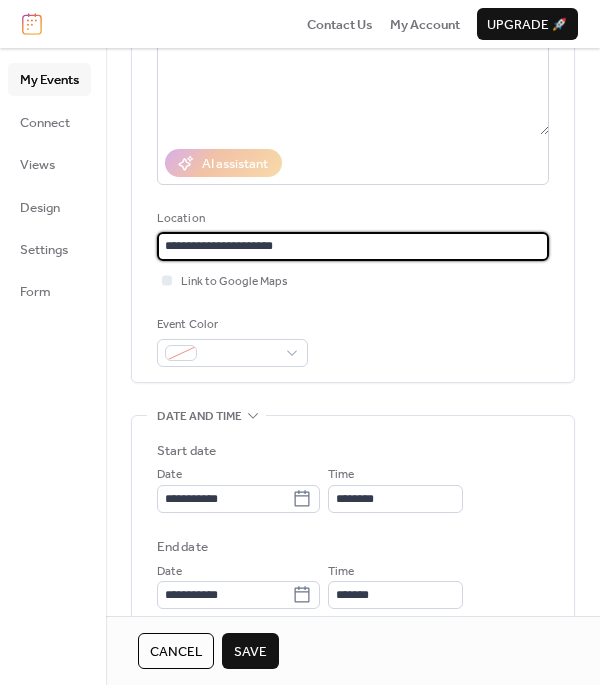 click on "Event Color" at bounding box center (353, 341) 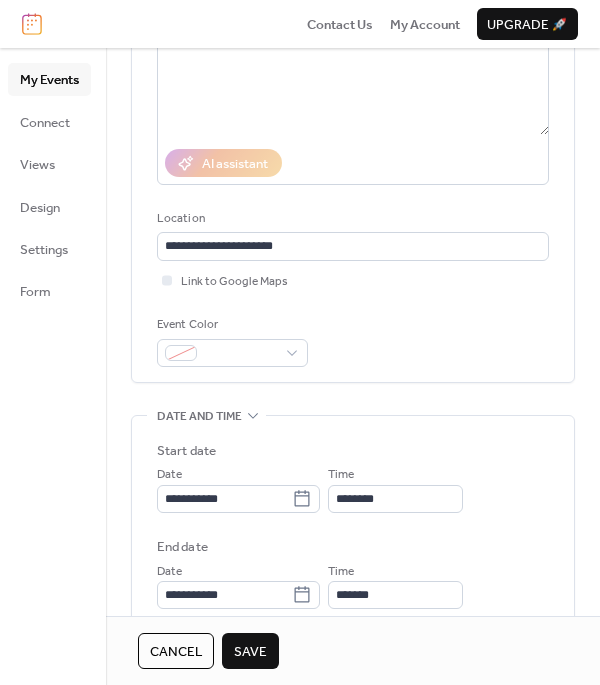 scroll, scrollTop: 386, scrollLeft: 0, axis: vertical 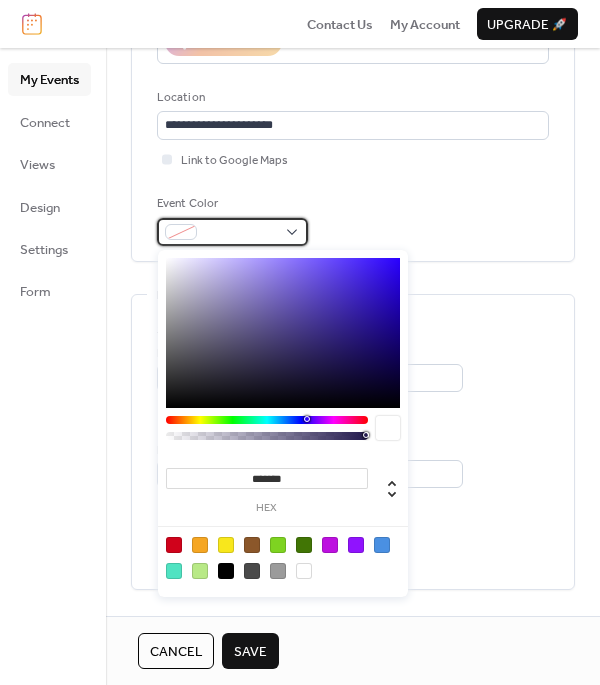 click at bounding box center (232, 232) 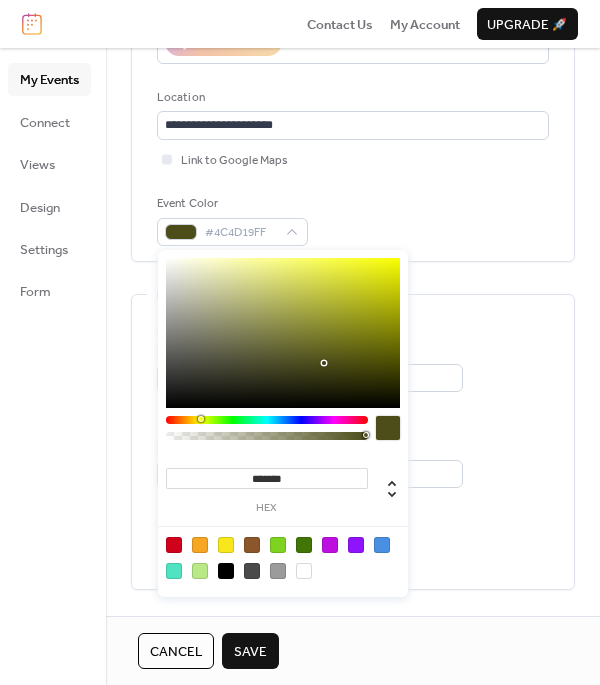 click at bounding box center (267, 420) 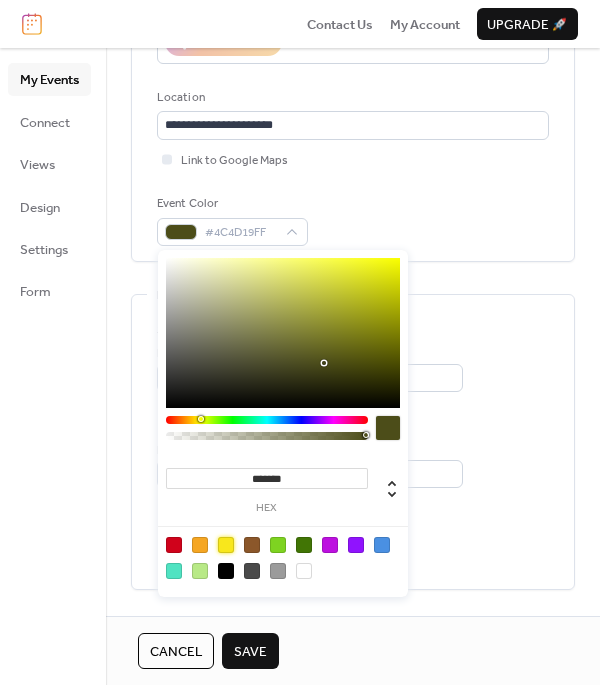 click at bounding box center [226, 545] 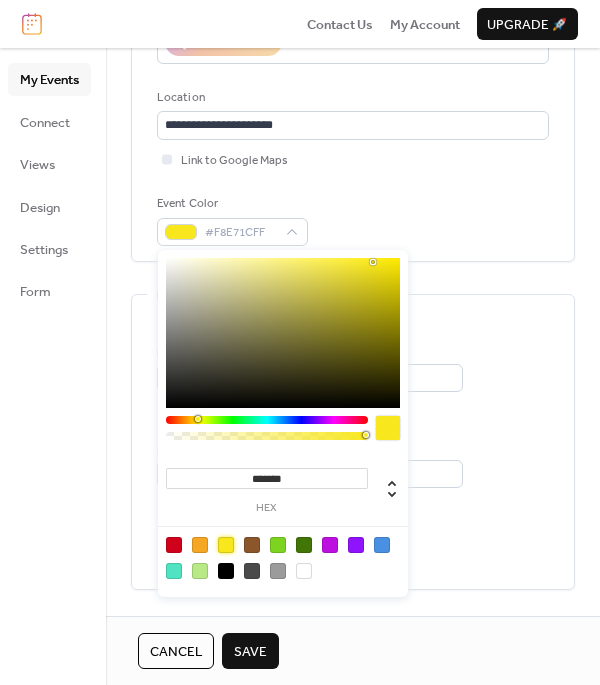 click on "**********" at bounding box center [353, 22] 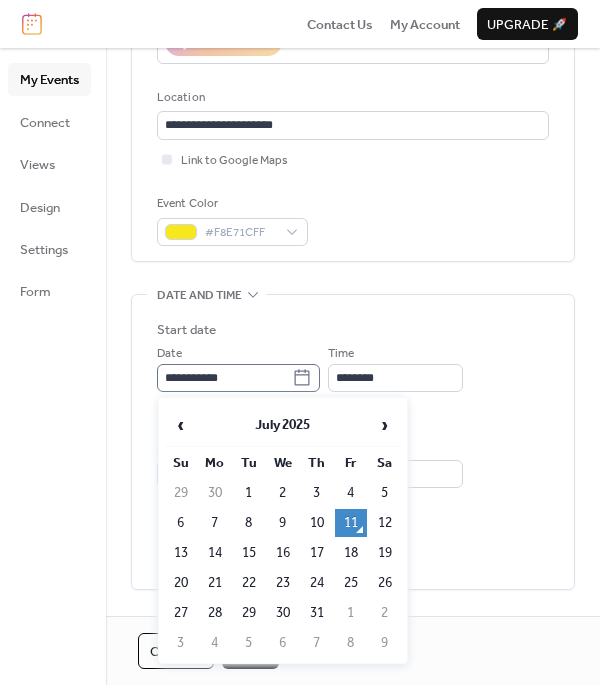 click 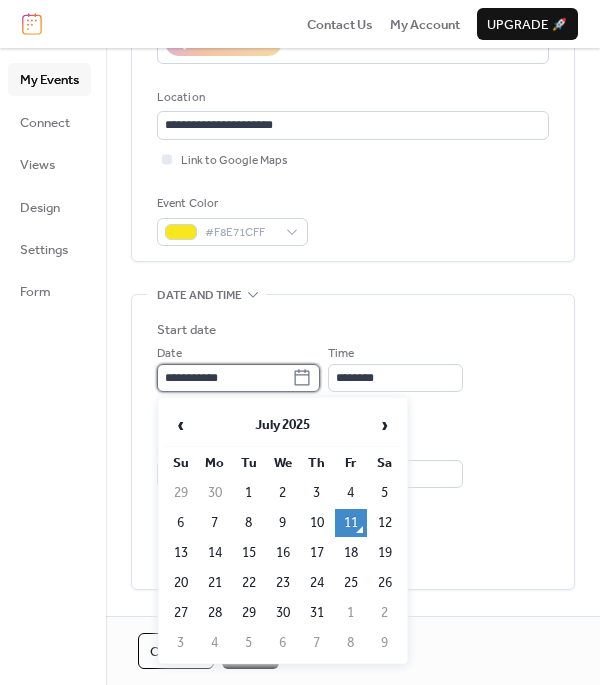 click on "**********" at bounding box center [224, 378] 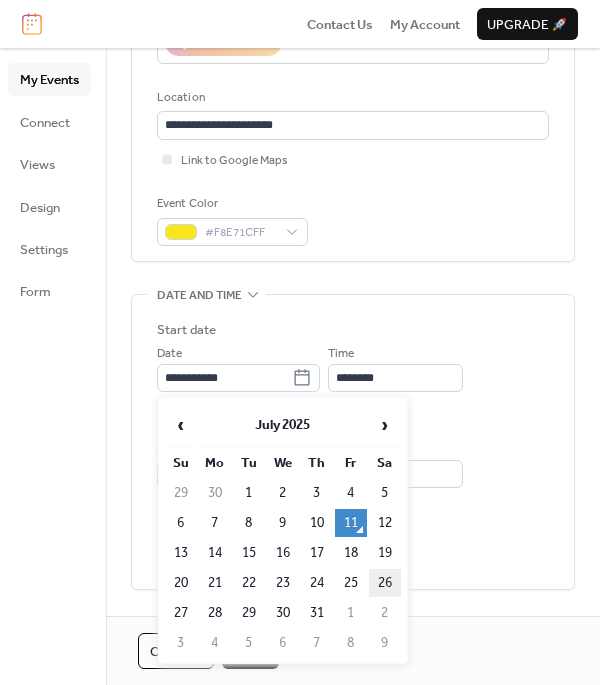 click on "26" at bounding box center (385, 583) 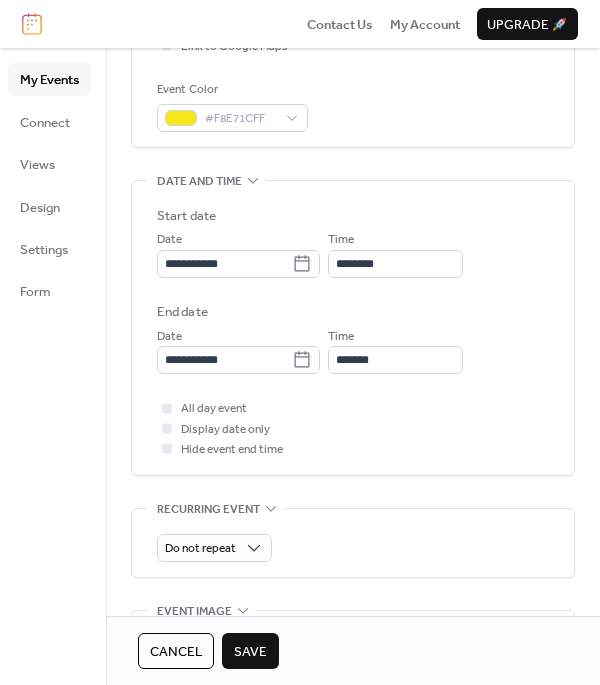 scroll, scrollTop: 521, scrollLeft: 0, axis: vertical 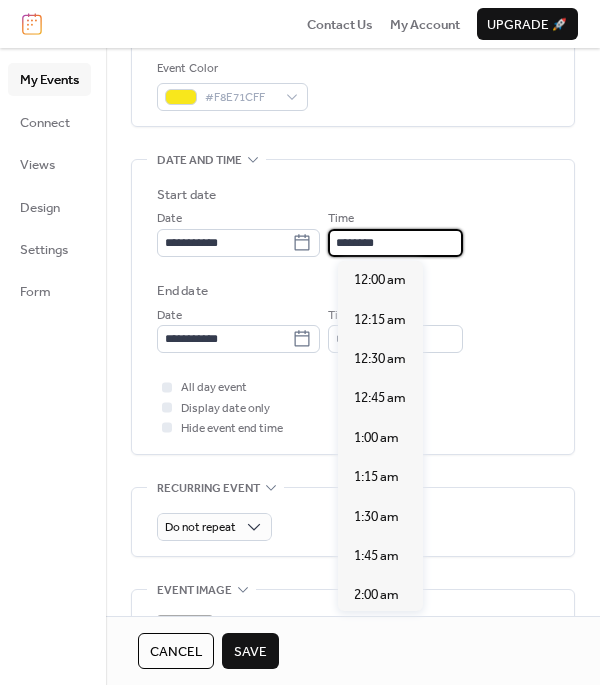 click on "********" at bounding box center (395, 243) 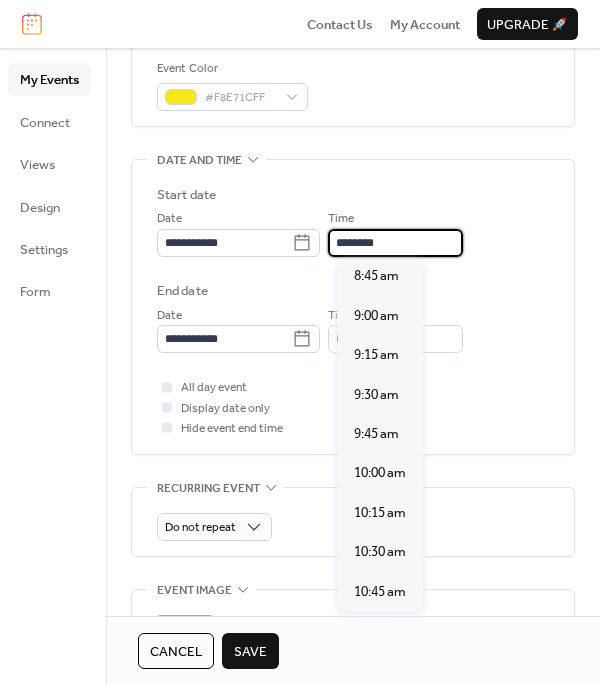 scroll, scrollTop: 1368, scrollLeft: 0, axis: vertical 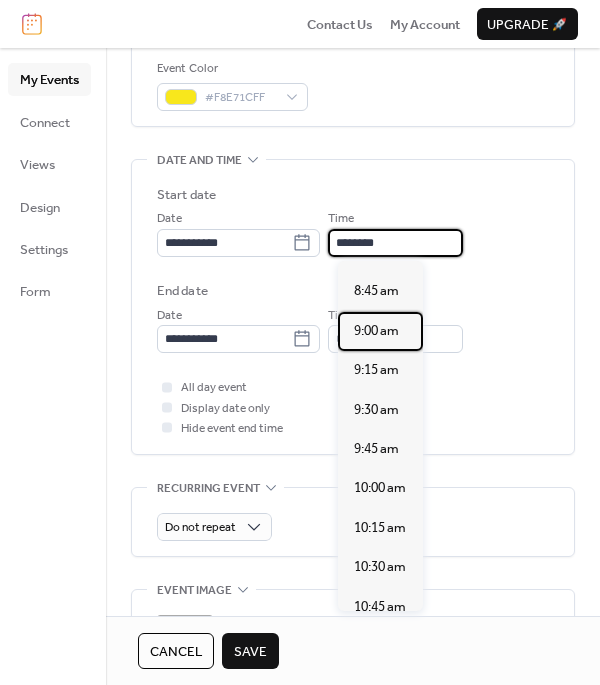 click on "9:00 am" at bounding box center [376, 331] 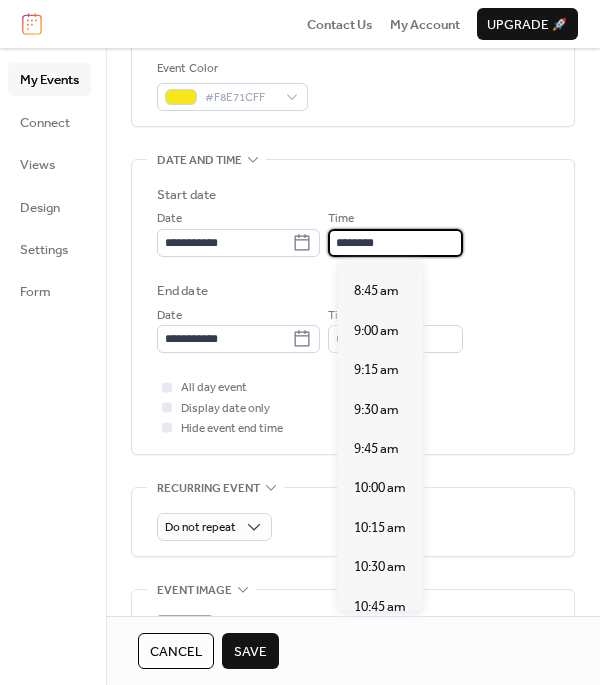 type on "*******" 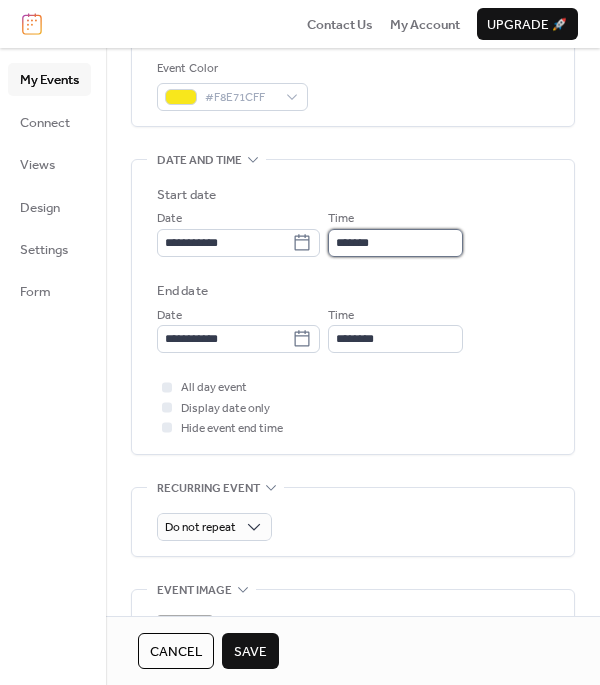 click on "*******" at bounding box center (395, 243) 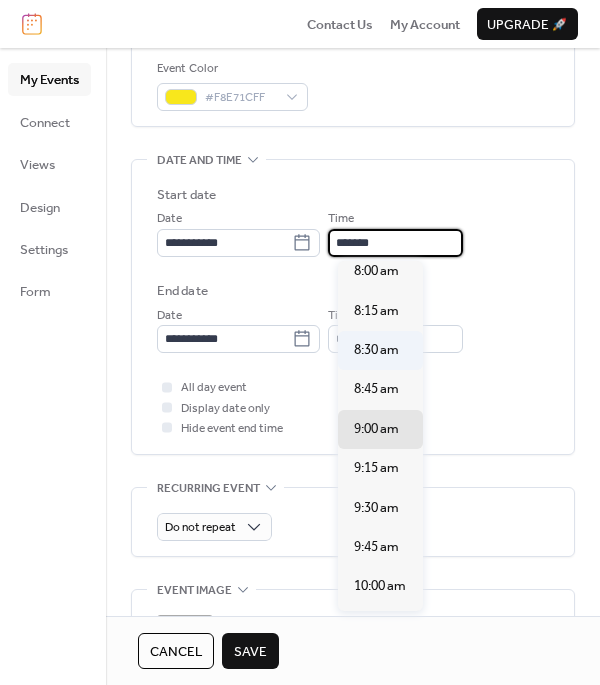 scroll, scrollTop: 1259, scrollLeft: 0, axis: vertical 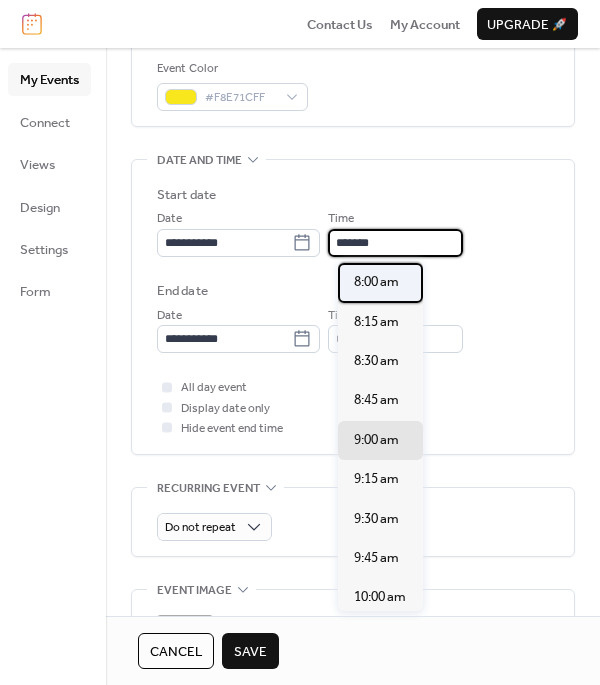 click on "8:00 am" at bounding box center [376, 282] 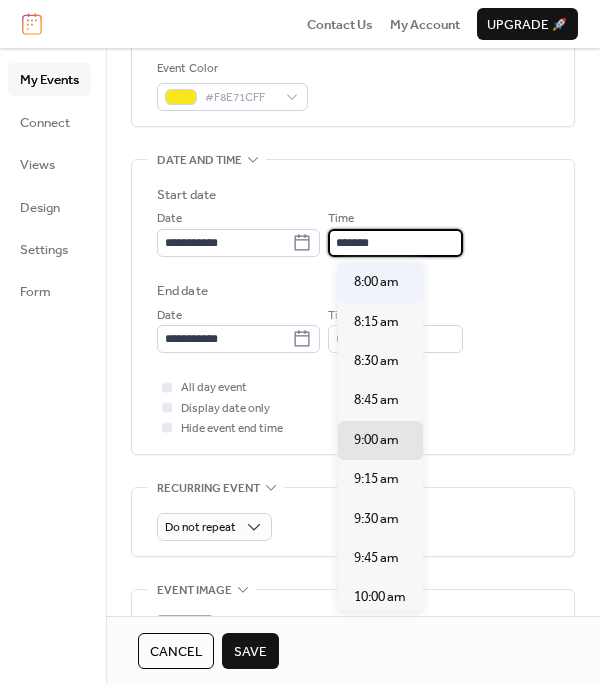 type on "*******" 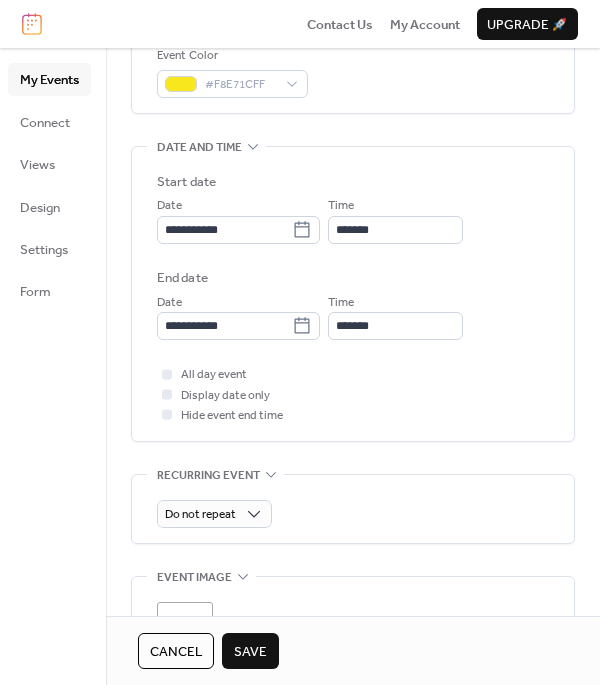 scroll, scrollTop: 504, scrollLeft: 0, axis: vertical 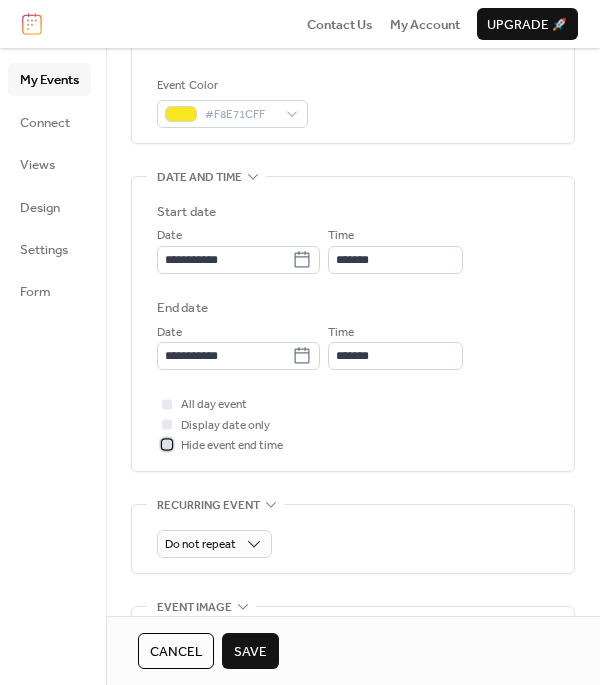 click at bounding box center (167, 445) 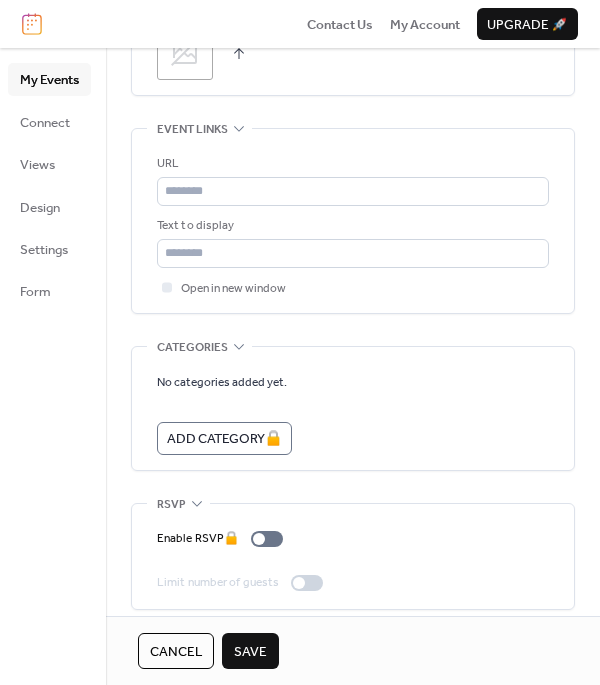 scroll, scrollTop: 1108, scrollLeft: 0, axis: vertical 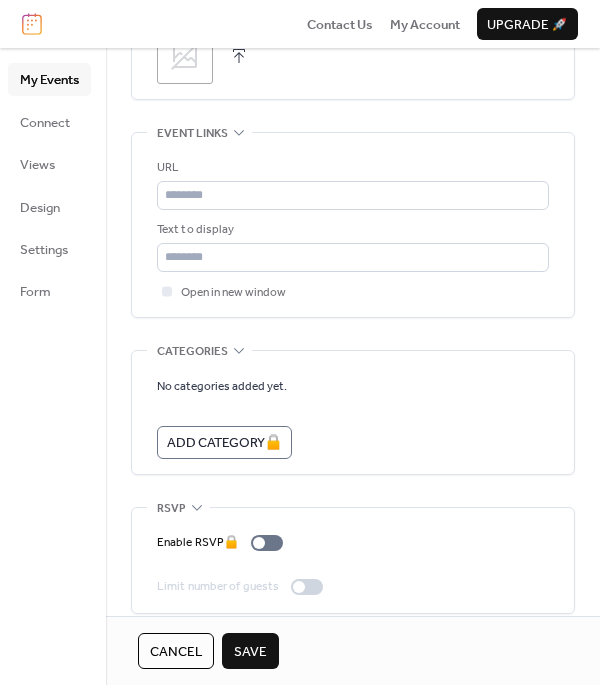 click on "Save" at bounding box center [250, 652] 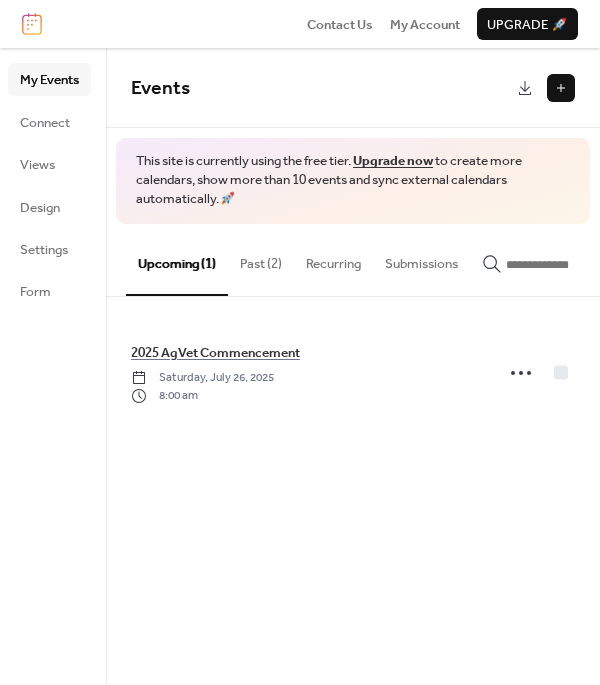 click on "Past  (2)" at bounding box center [261, 259] 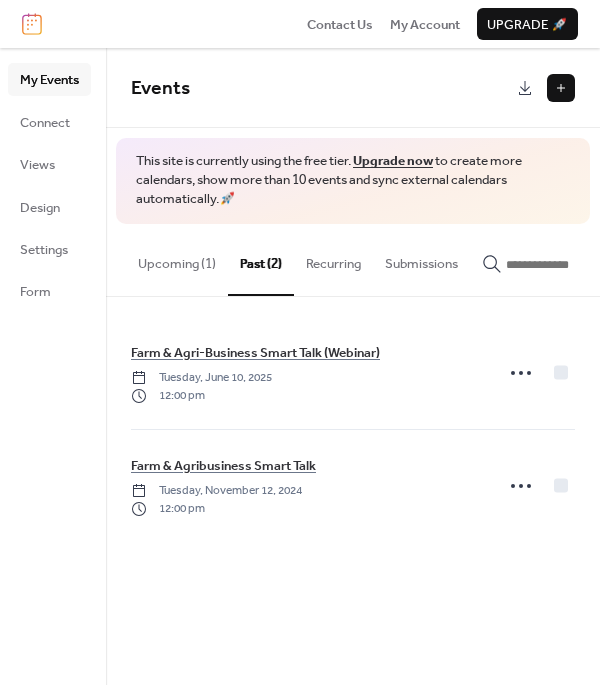 click on "Upcoming  (1)" at bounding box center (177, 259) 